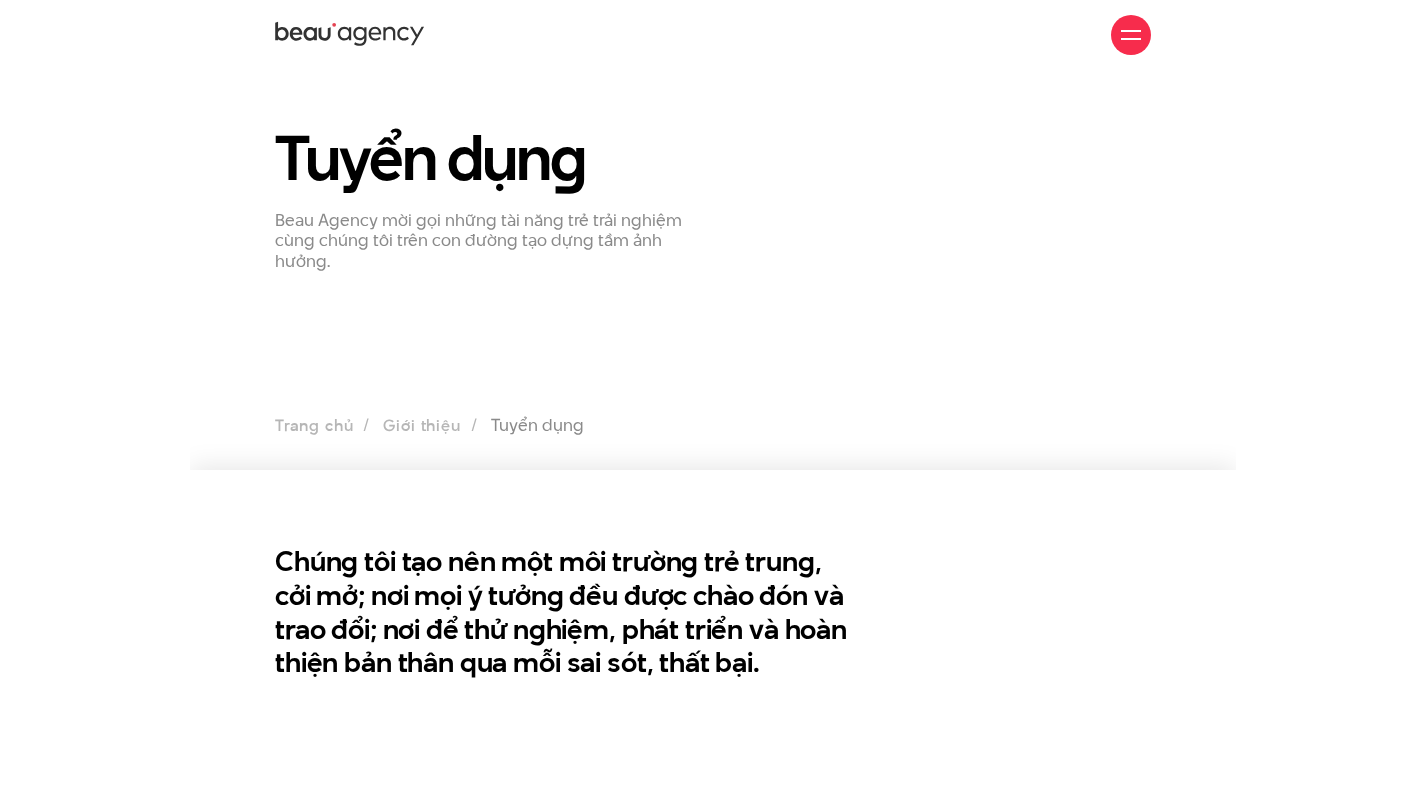 scroll, scrollTop: 0, scrollLeft: 0, axis: both 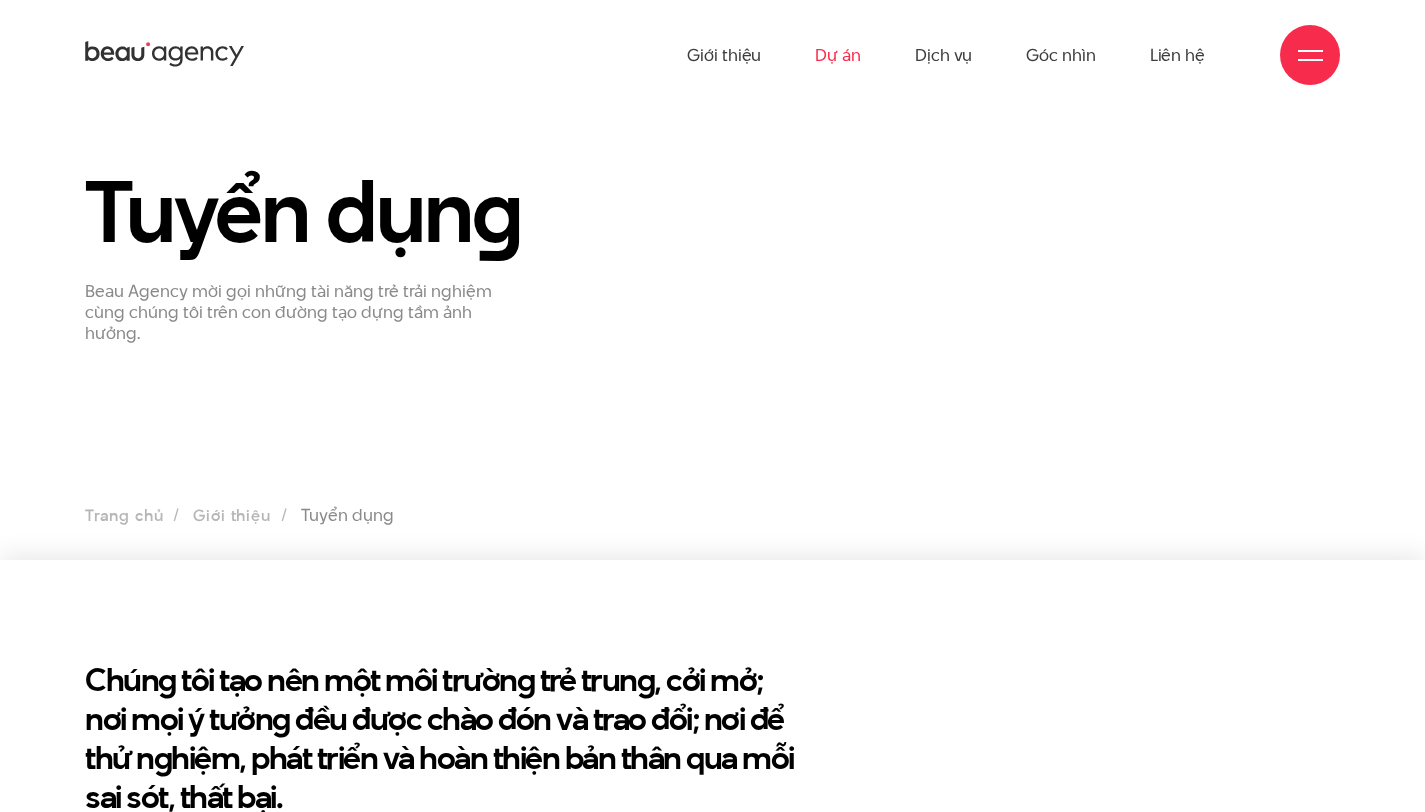 click on "Dự án" at bounding box center (838, 55) 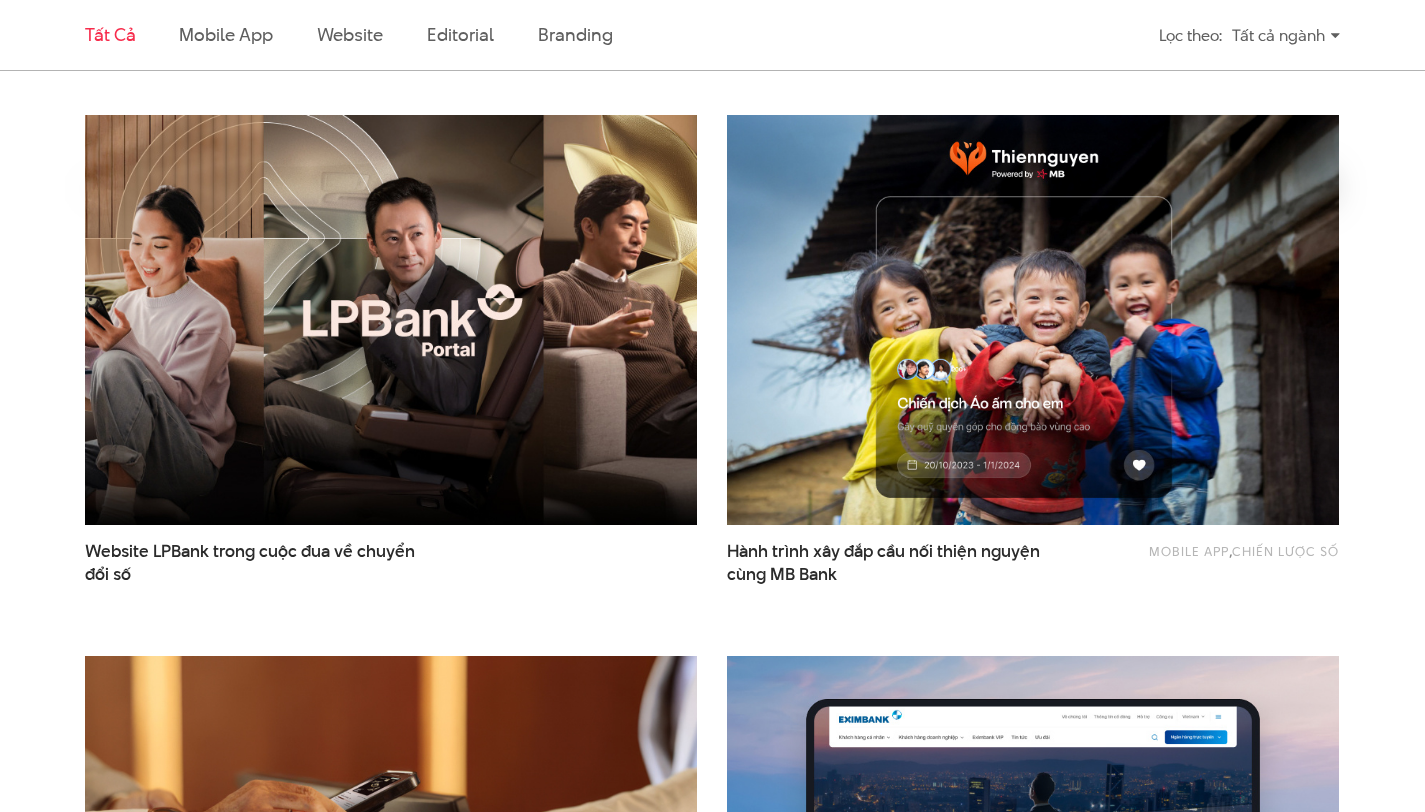 scroll, scrollTop: 1233, scrollLeft: 0, axis: vertical 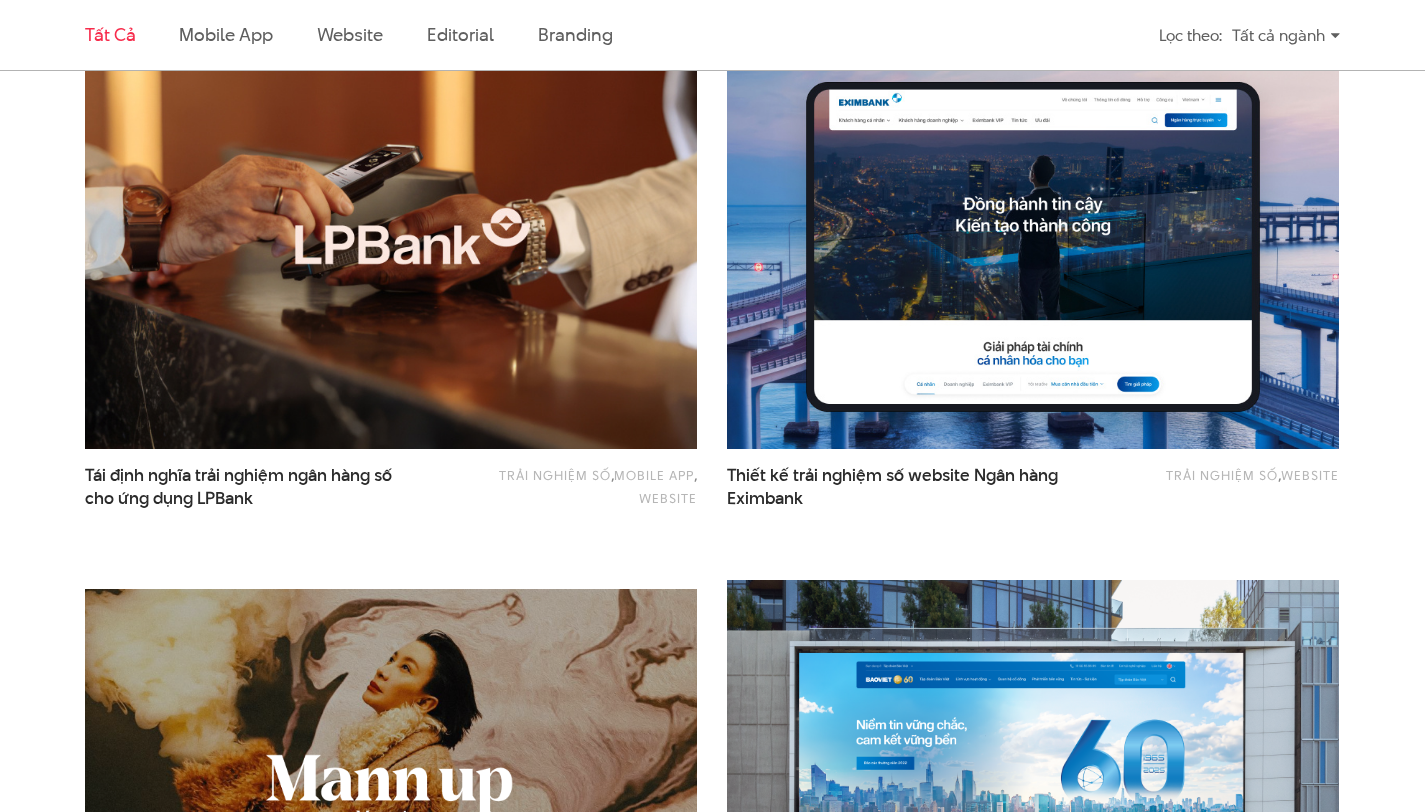 click at bounding box center [390, 243] 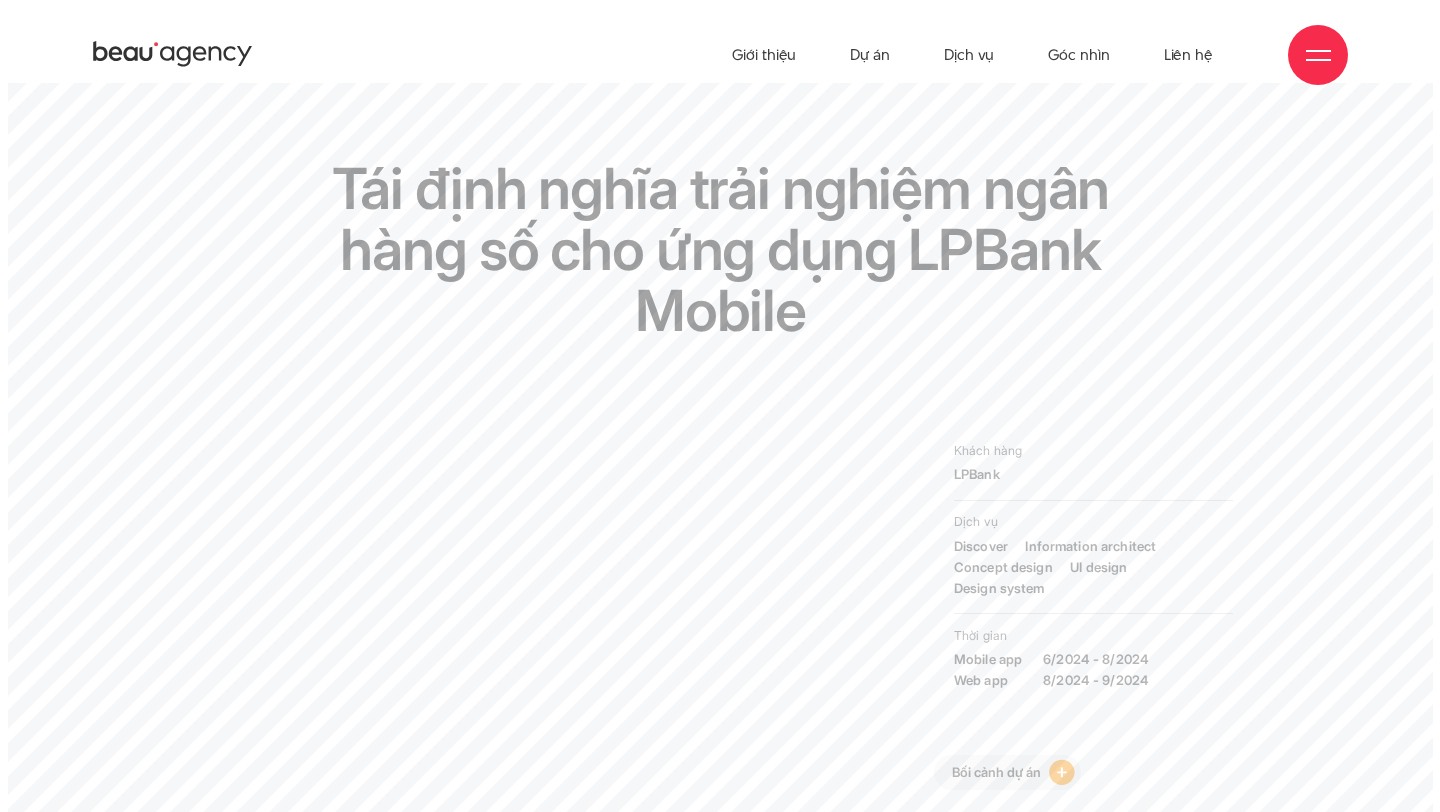 scroll, scrollTop: 0, scrollLeft: 0, axis: both 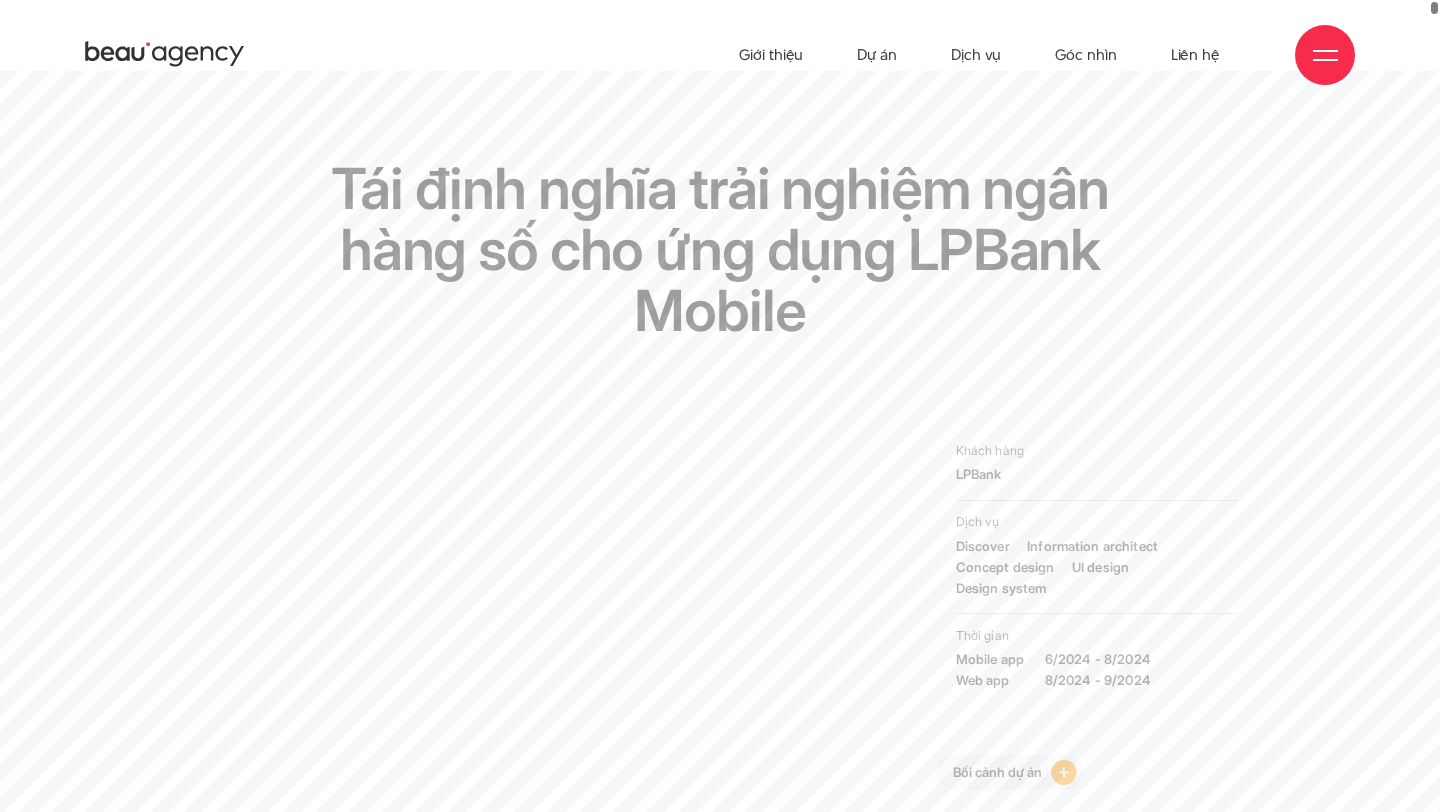 click at bounding box center (1325, 55) 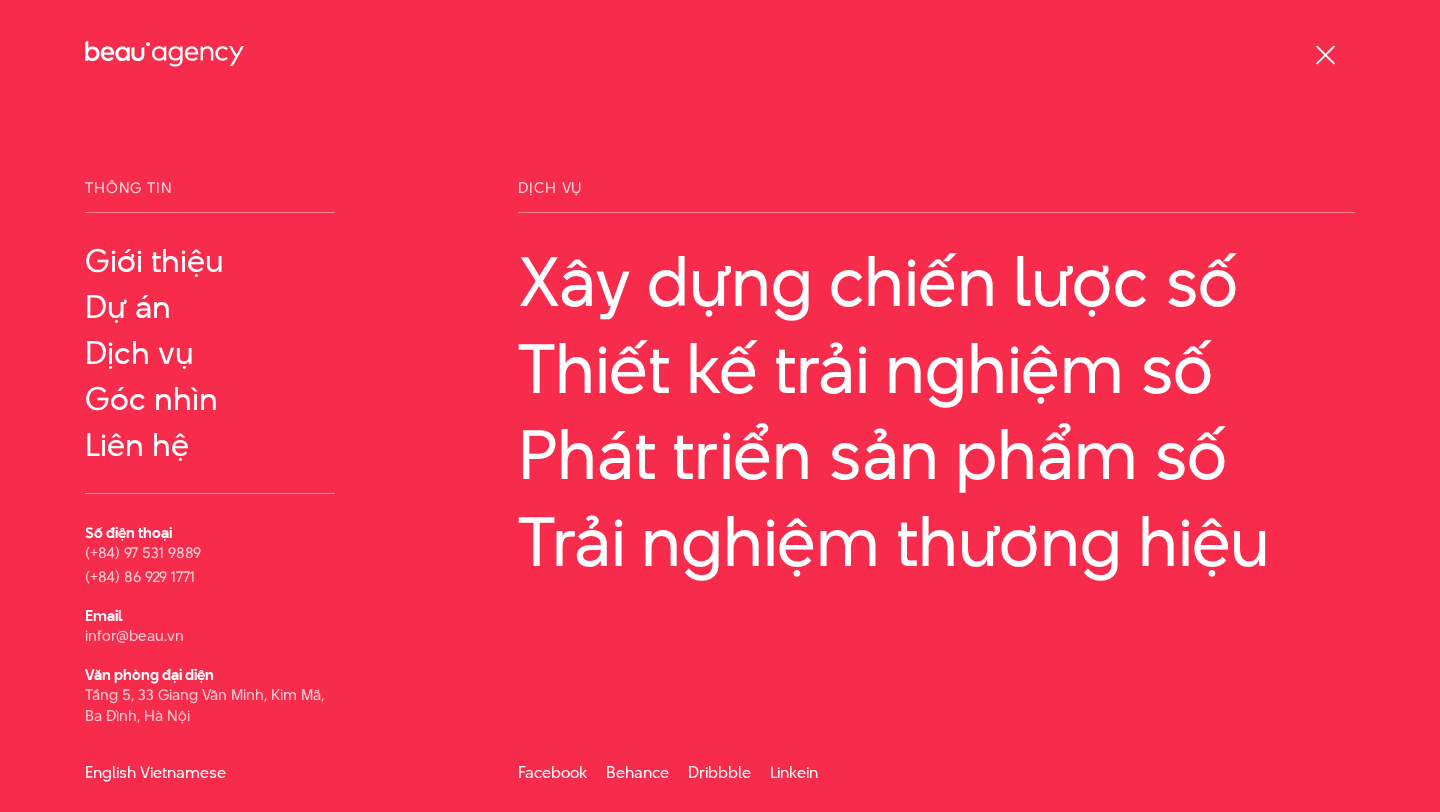 click on "English" at bounding box center (110, 772) 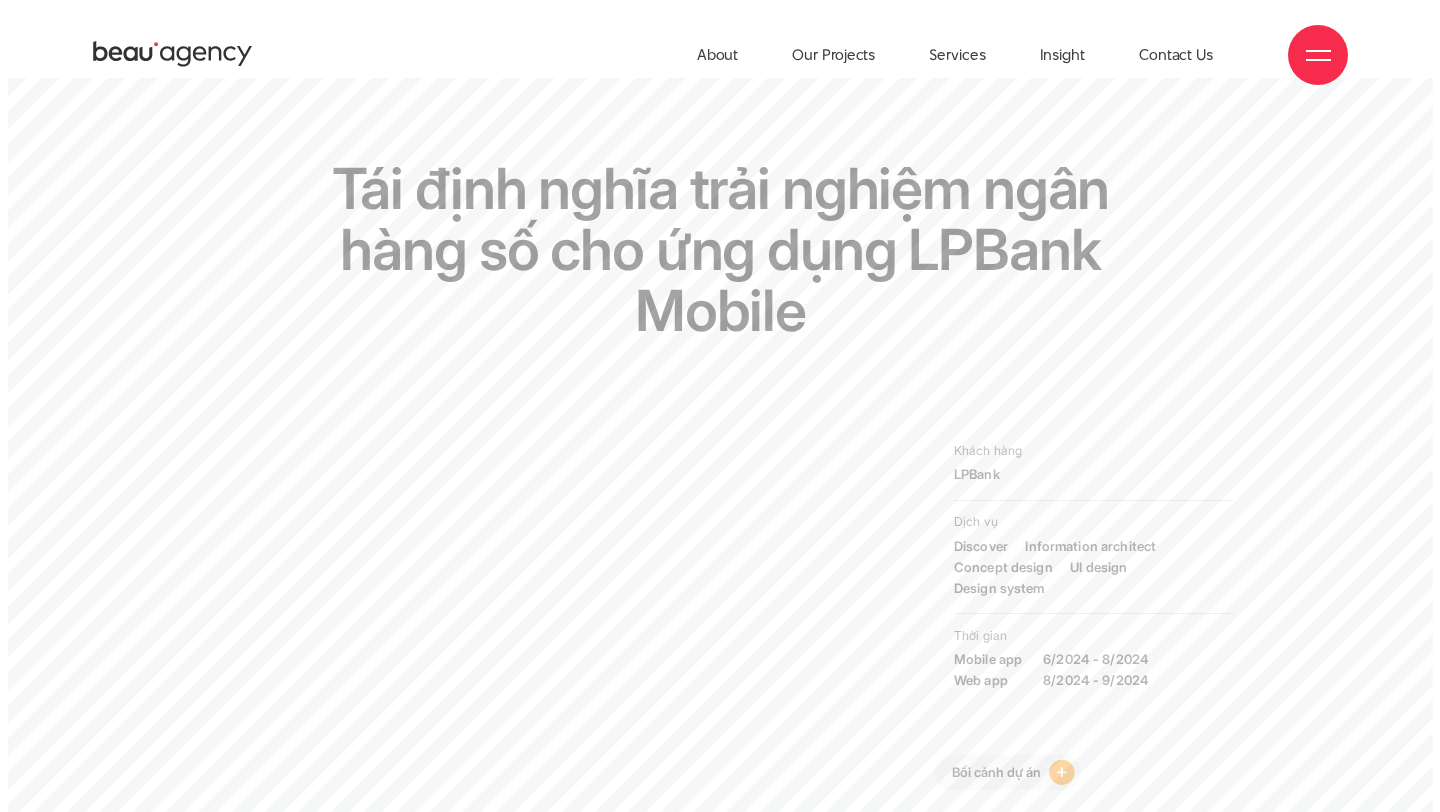 scroll, scrollTop: 0, scrollLeft: 0, axis: both 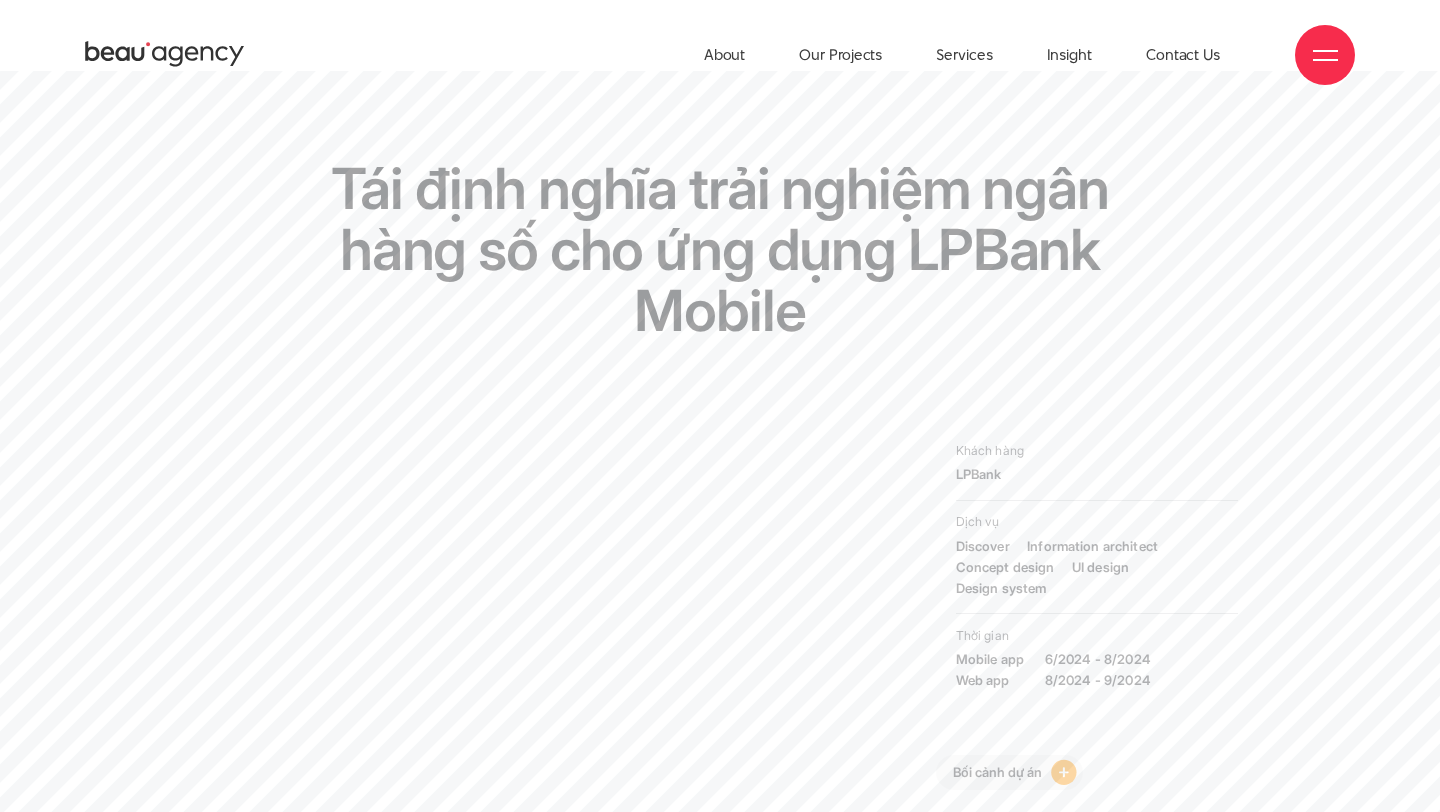 click at bounding box center (1325, 55) 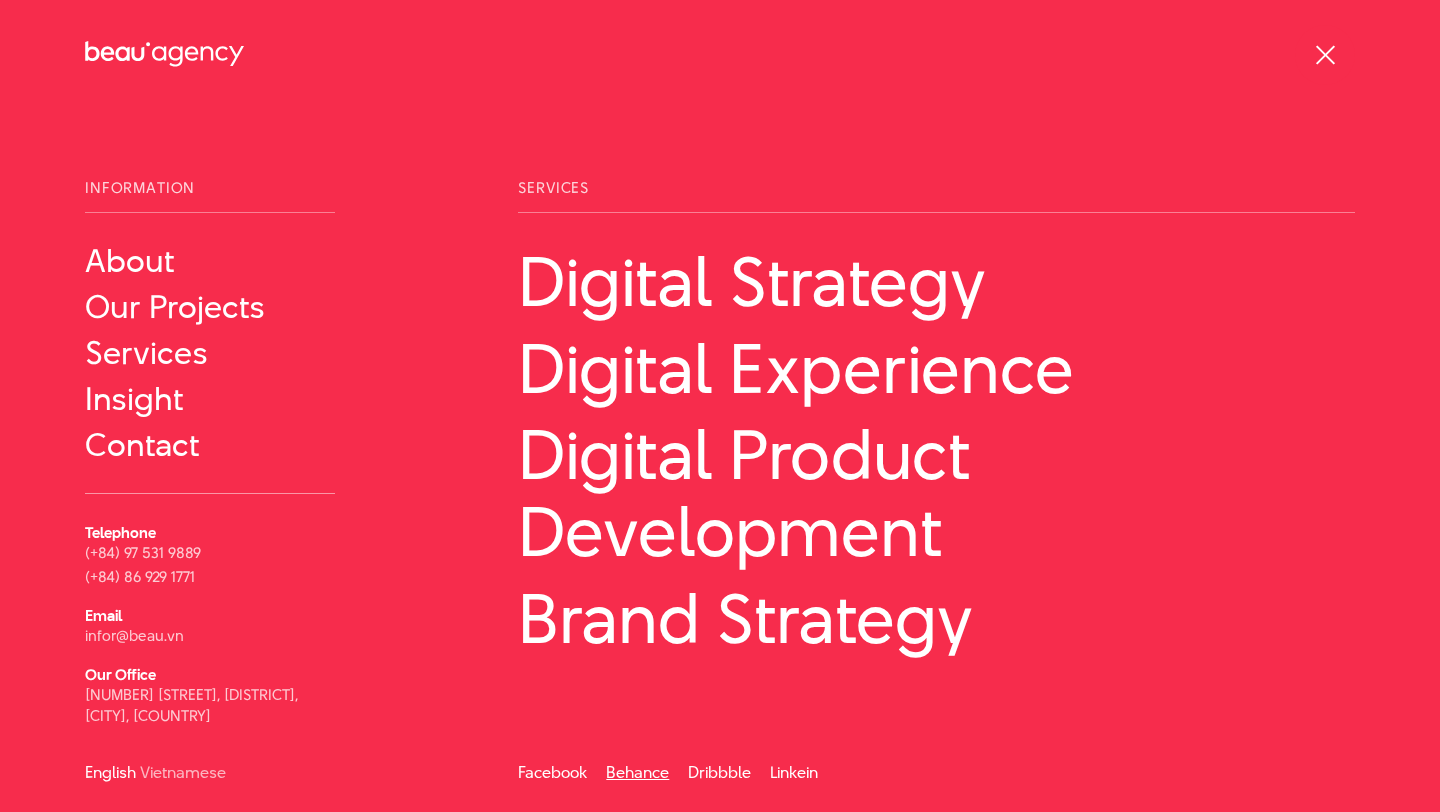 click on "Behance" at bounding box center [637, 772] 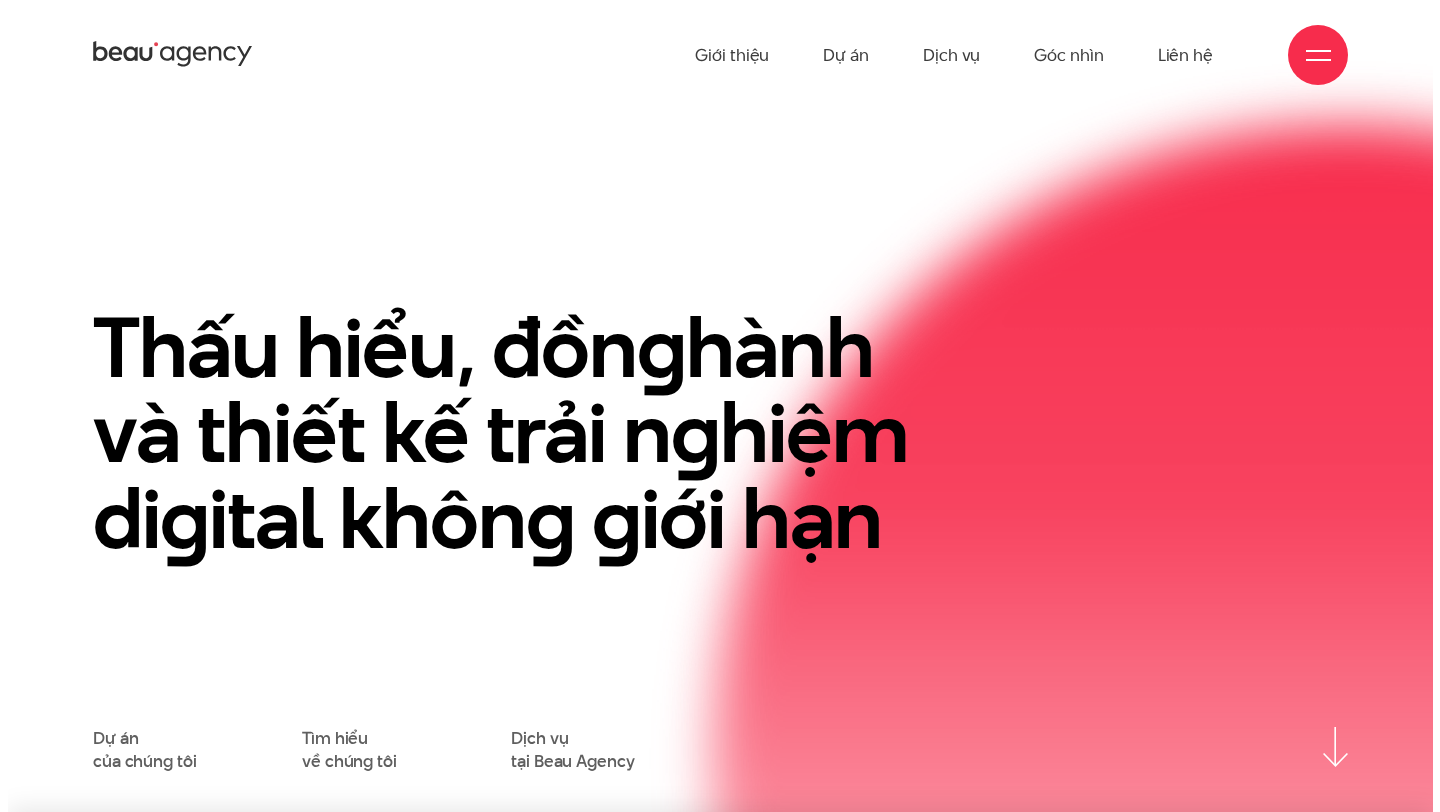 scroll, scrollTop: 0, scrollLeft: 0, axis: both 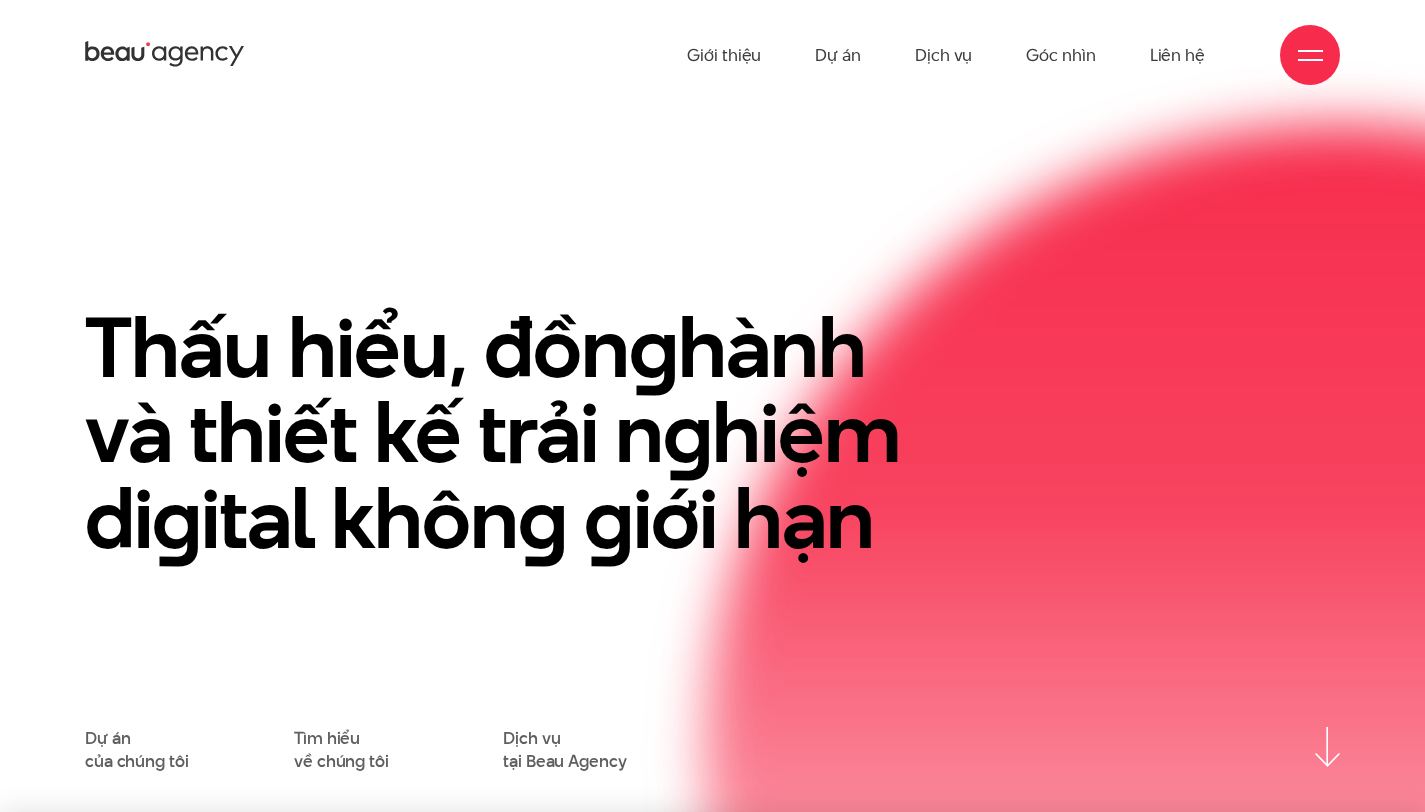 click at bounding box center (1310, 55) 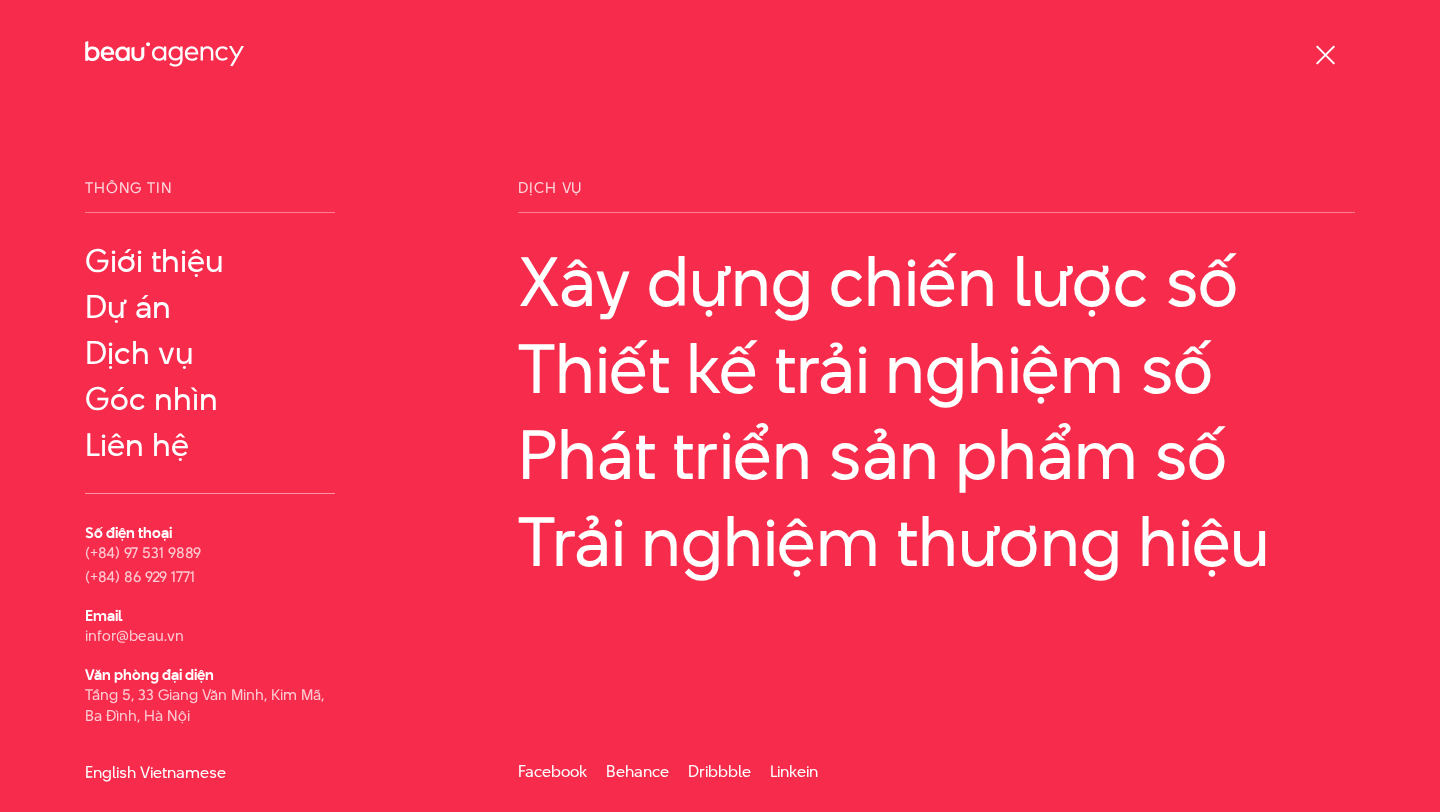 click on "English" at bounding box center [110, 772] 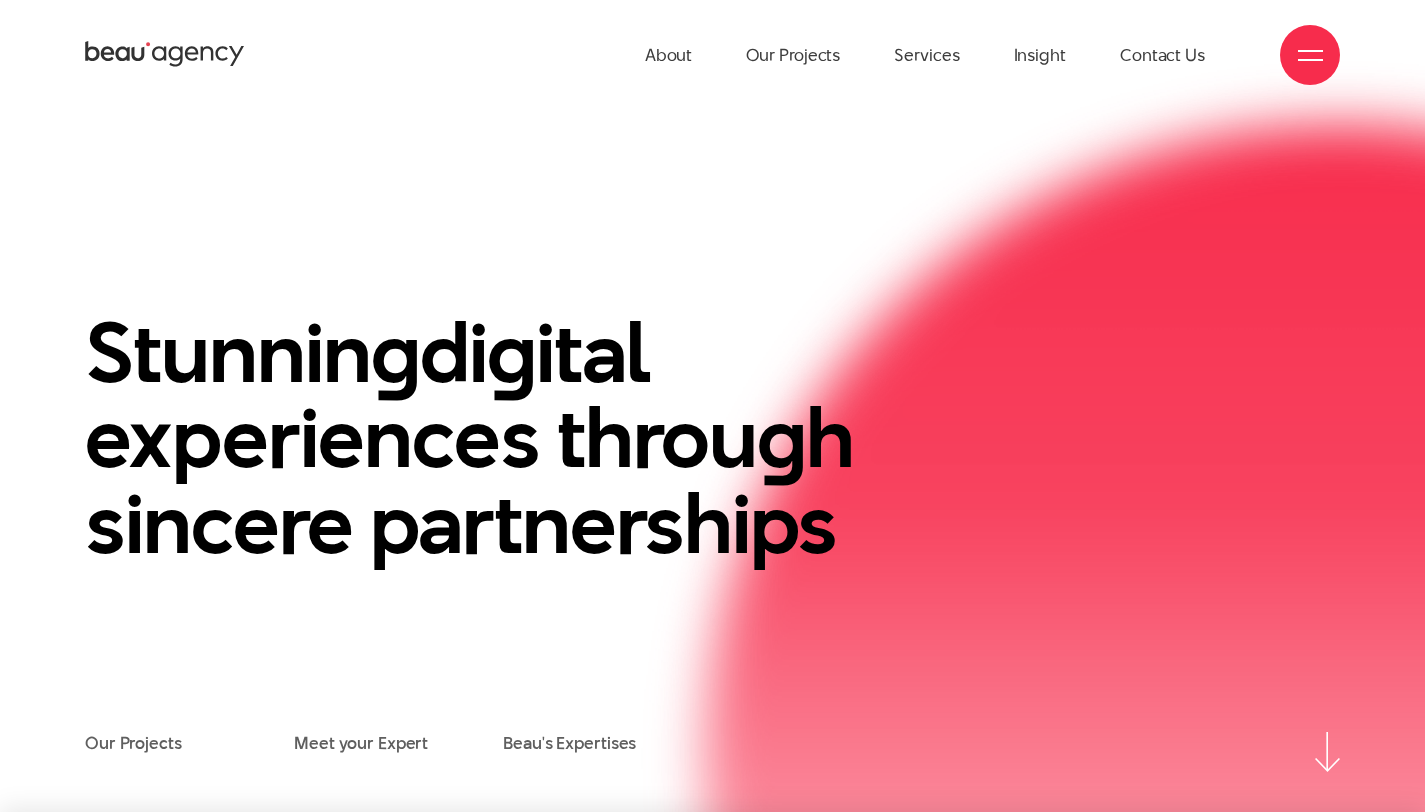 scroll, scrollTop: 0, scrollLeft: 0, axis: both 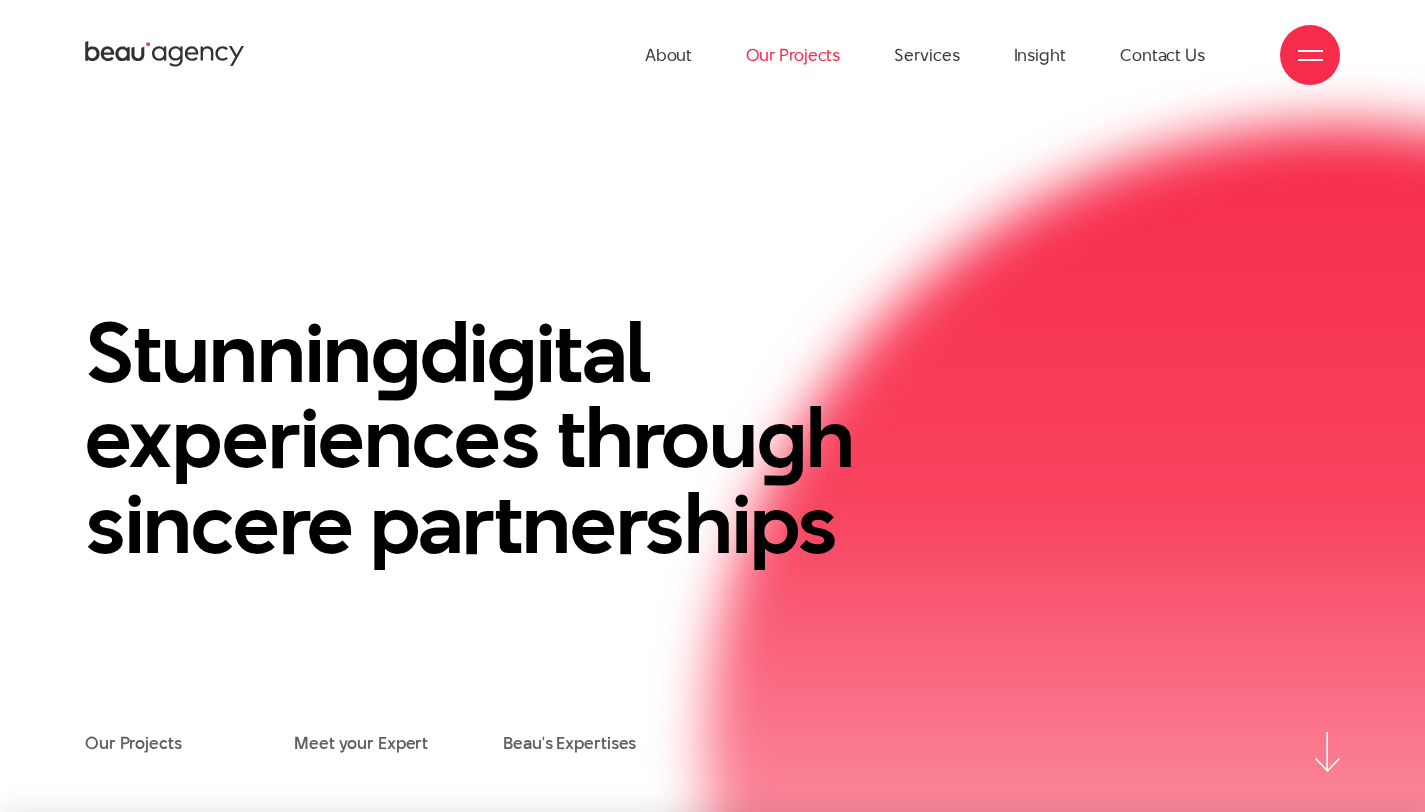click on "Our Projects" at bounding box center (793, 55) 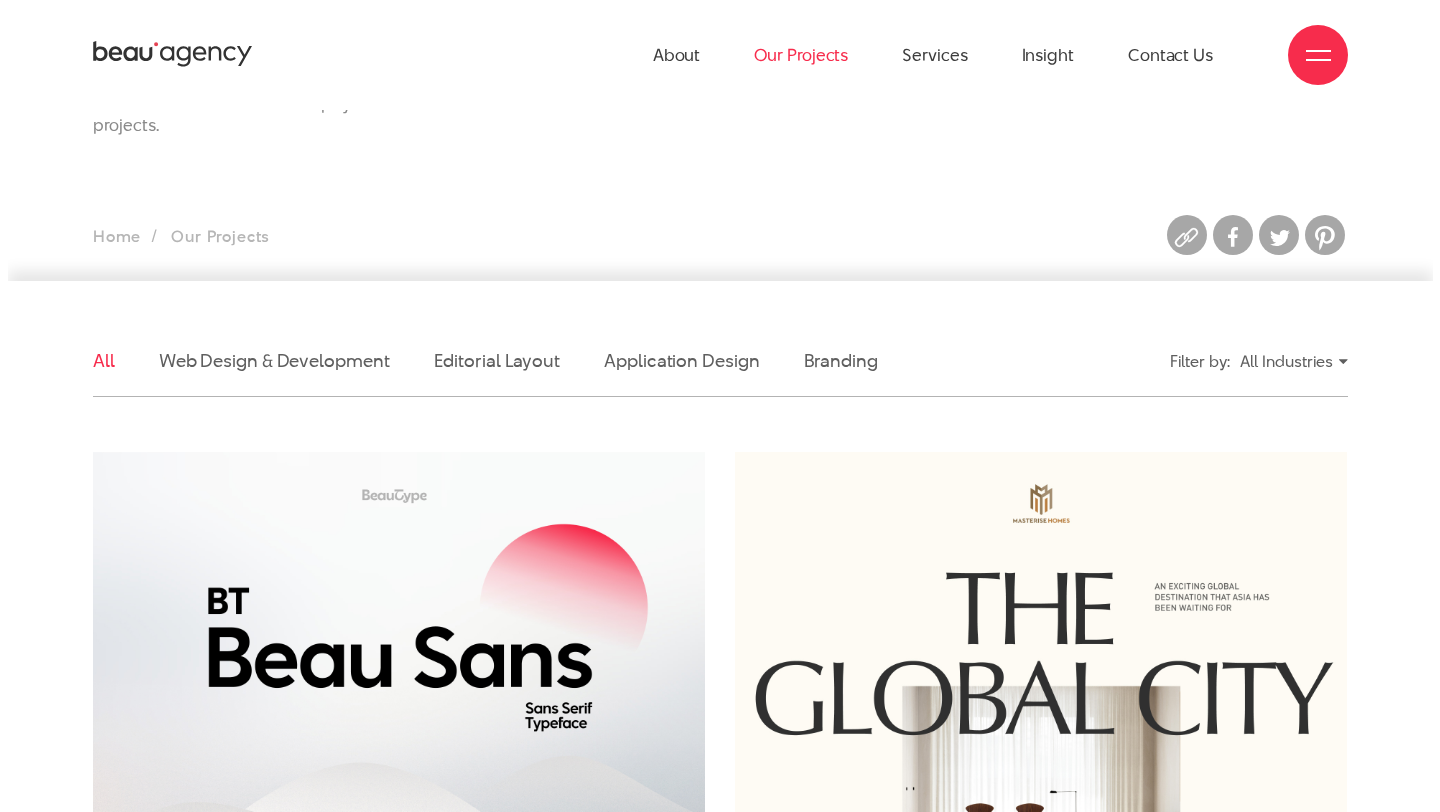 scroll, scrollTop: 0, scrollLeft: 0, axis: both 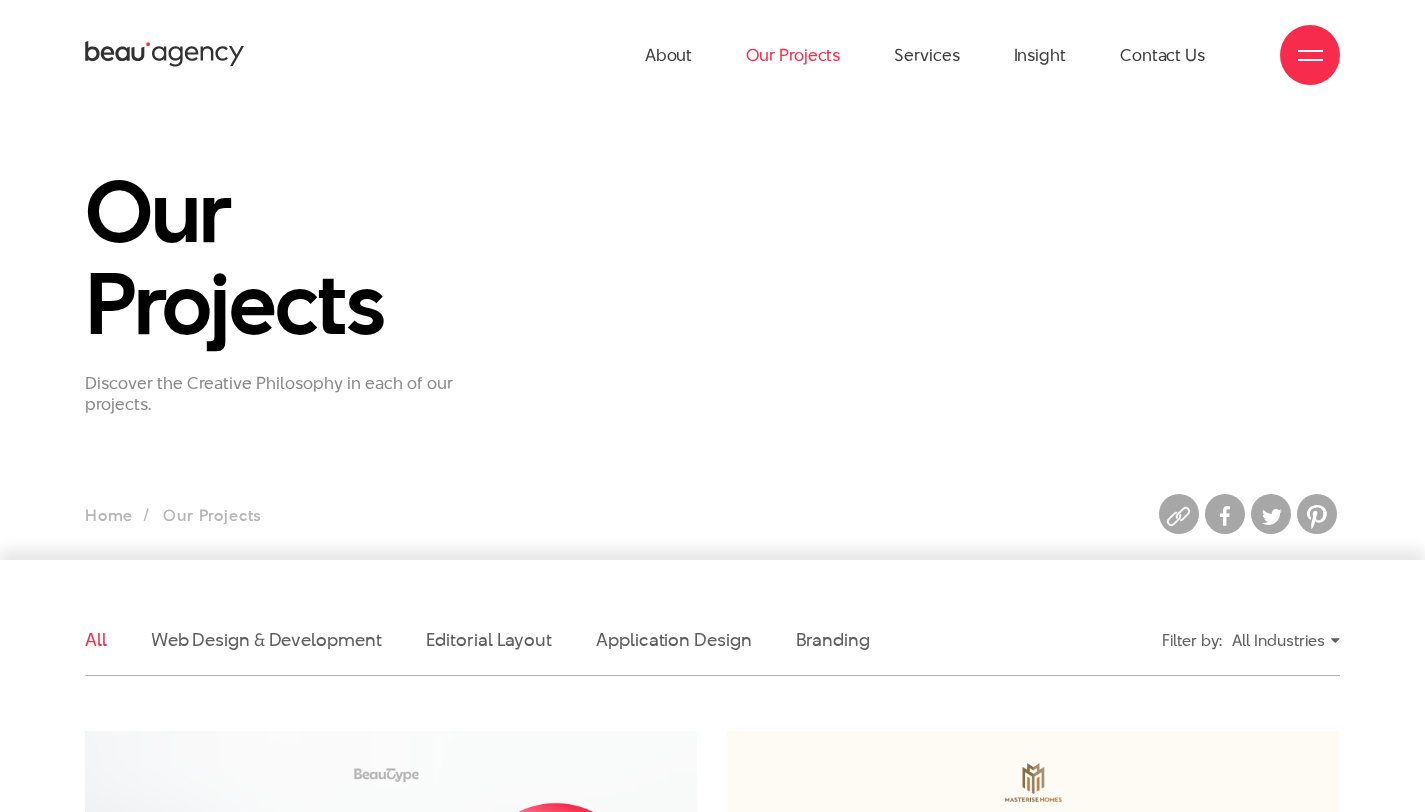 click at bounding box center [1310, 55] 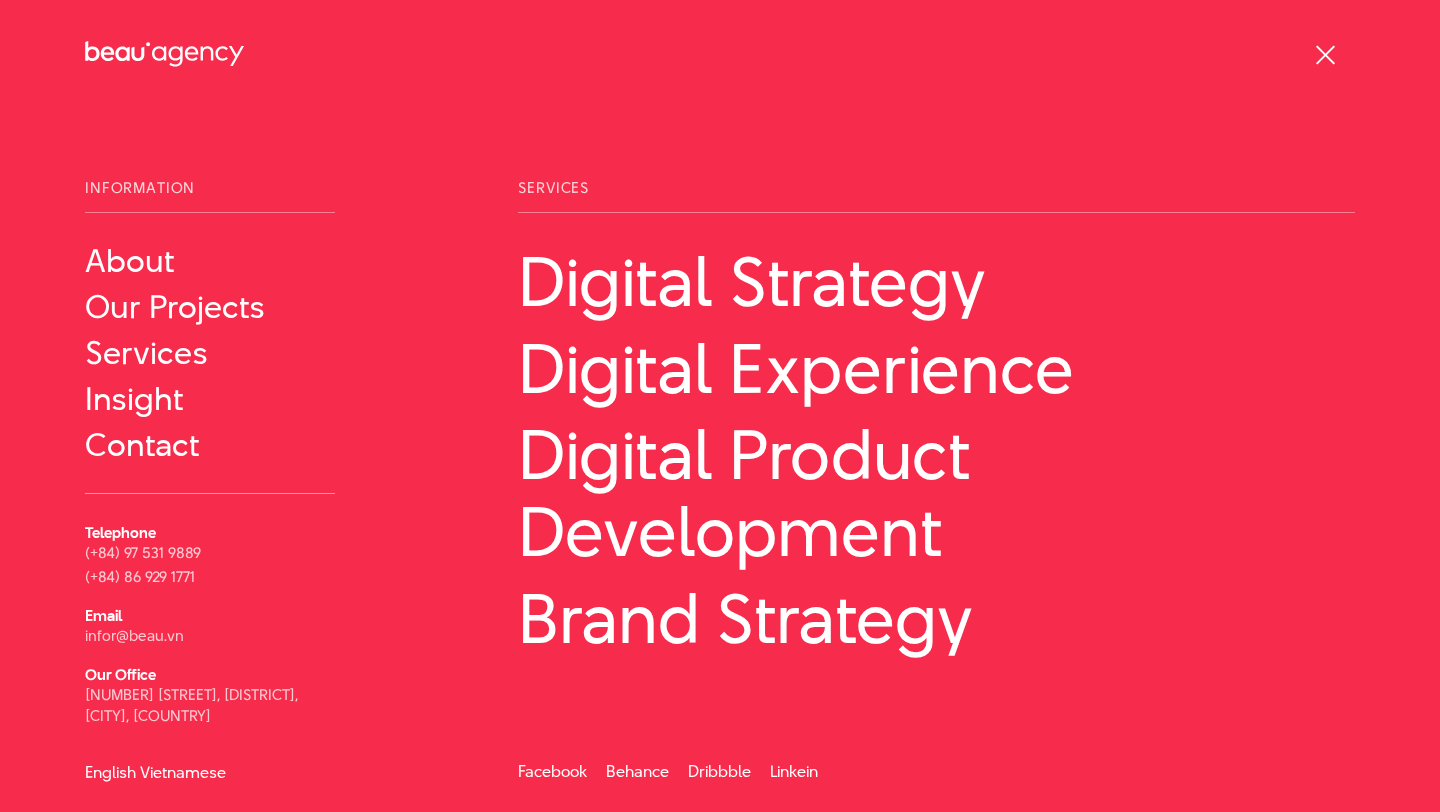 click on "Vietnamese" at bounding box center (183, 772) 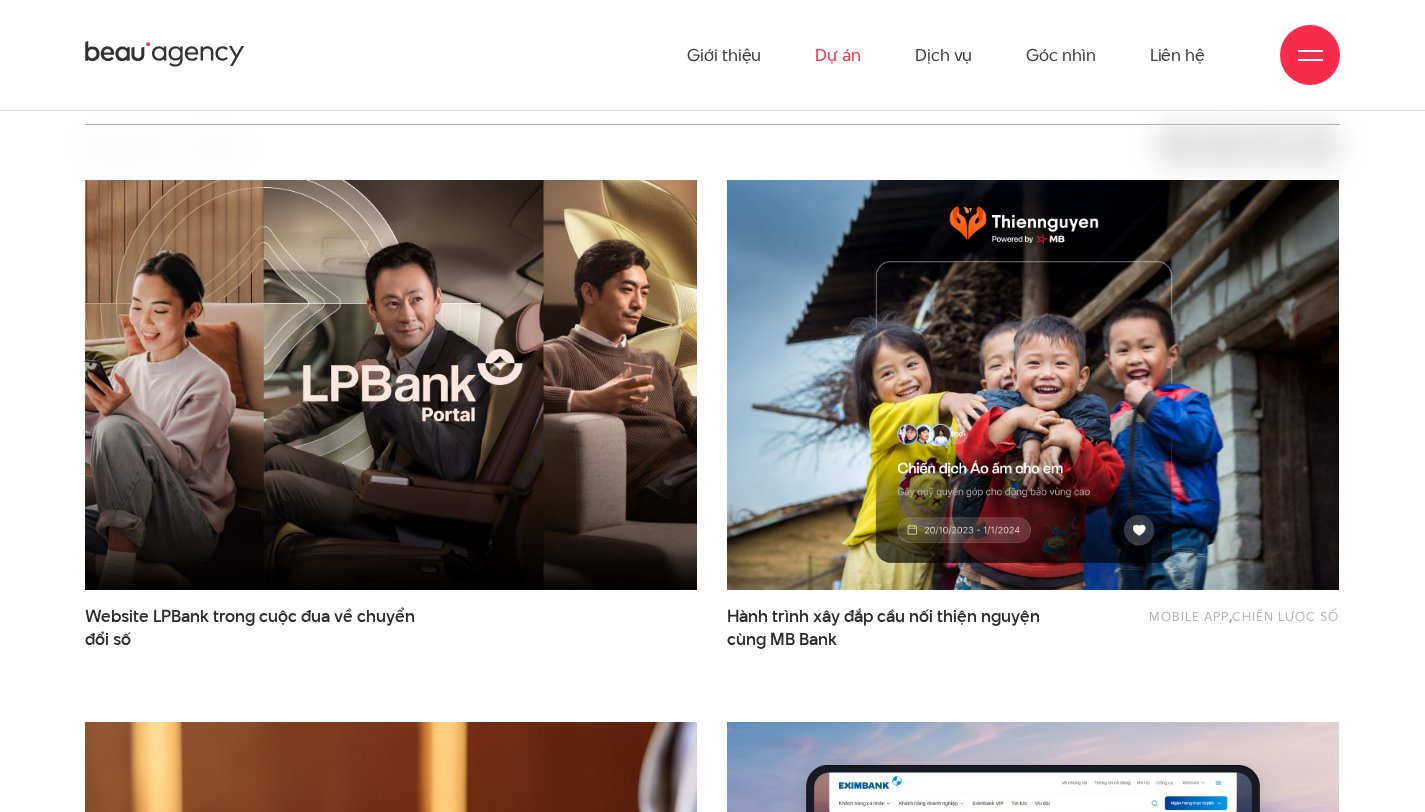 scroll, scrollTop: 570, scrollLeft: 0, axis: vertical 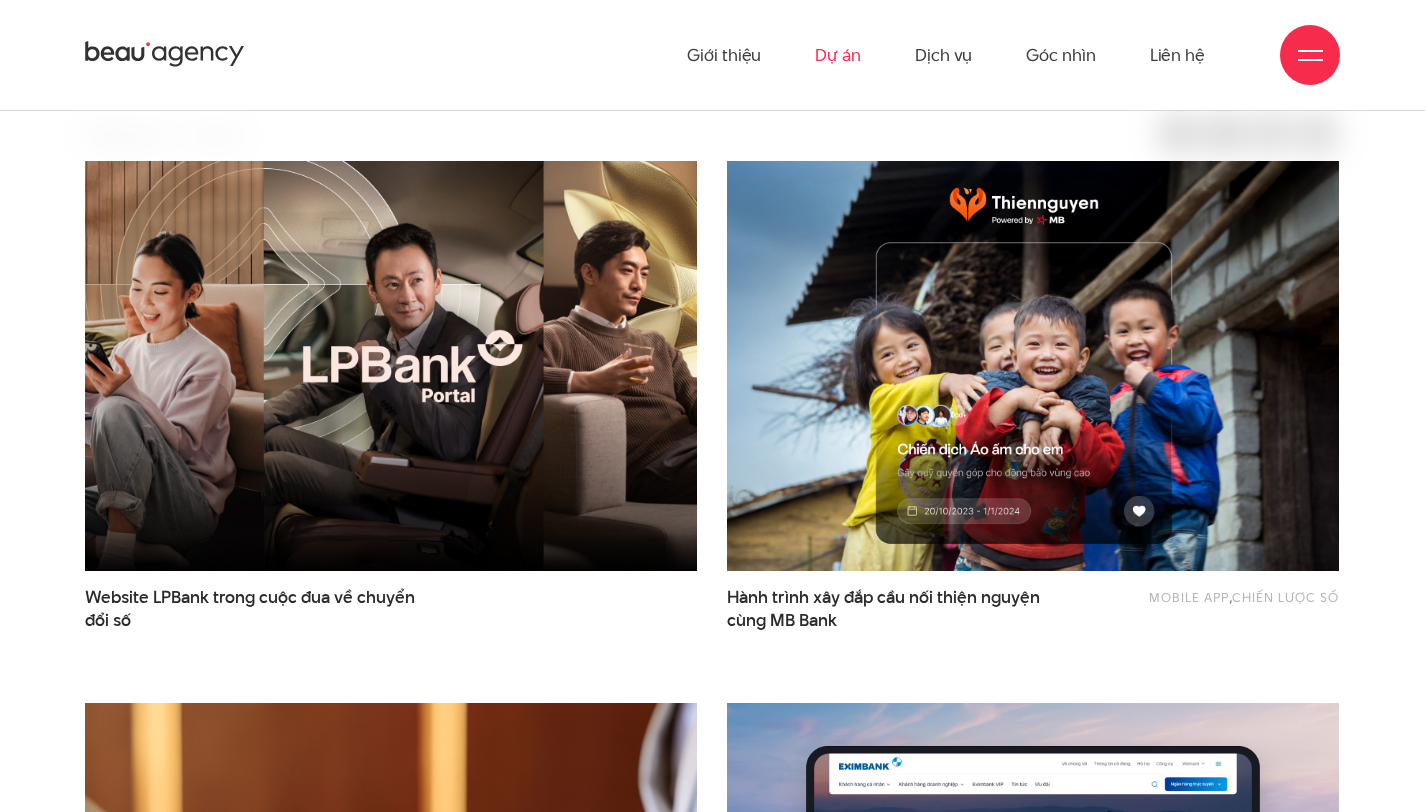 click at bounding box center [390, 365] 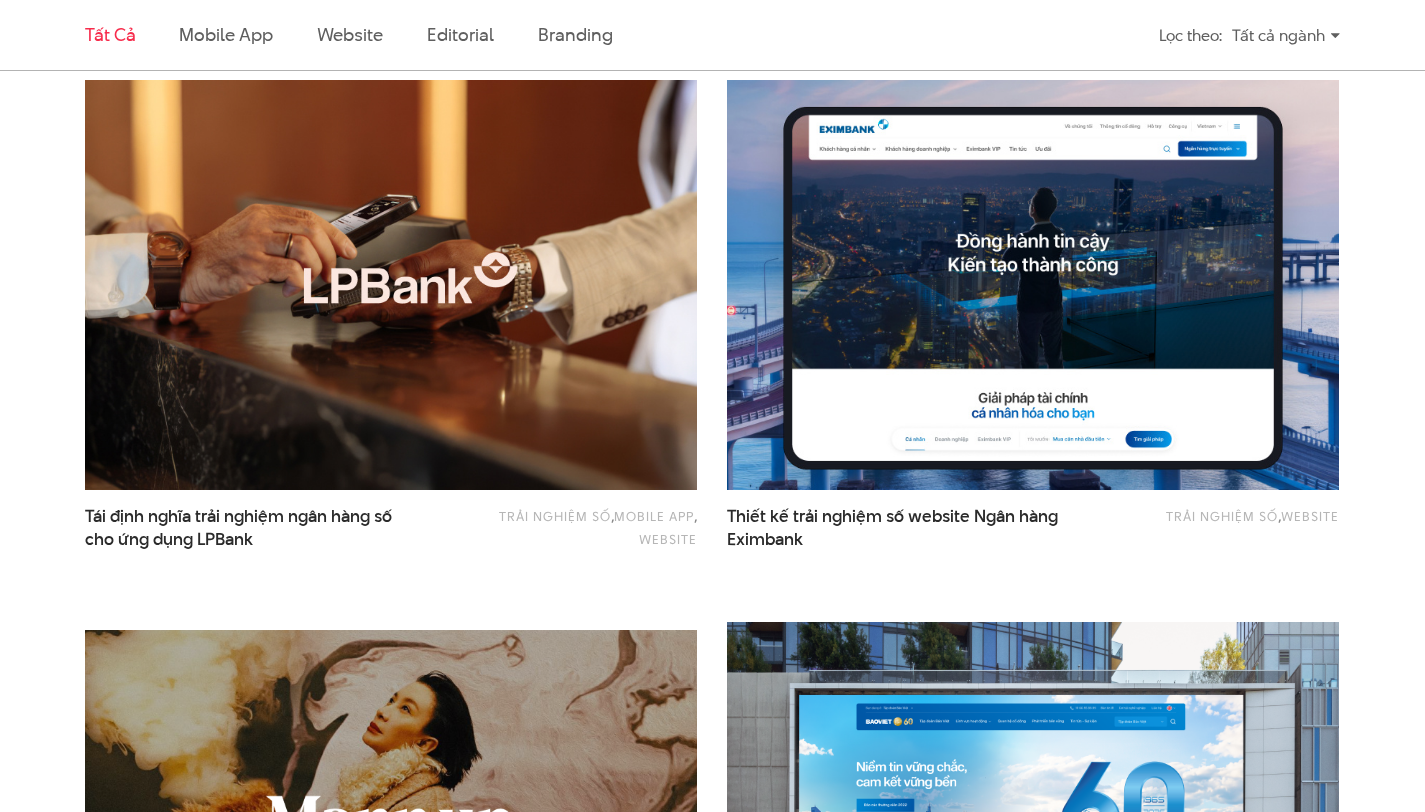 scroll, scrollTop: 1218, scrollLeft: 0, axis: vertical 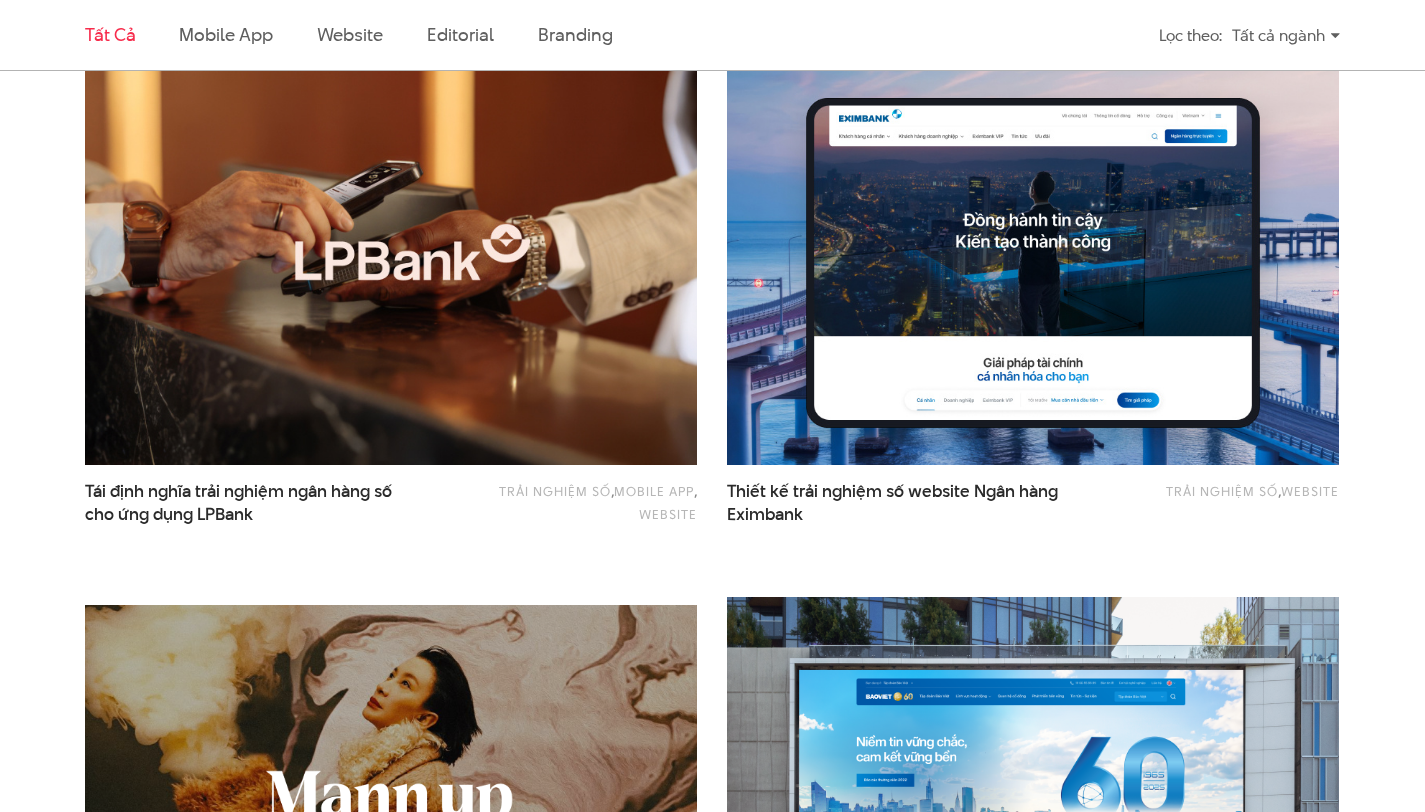 click at bounding box center [390, 259] 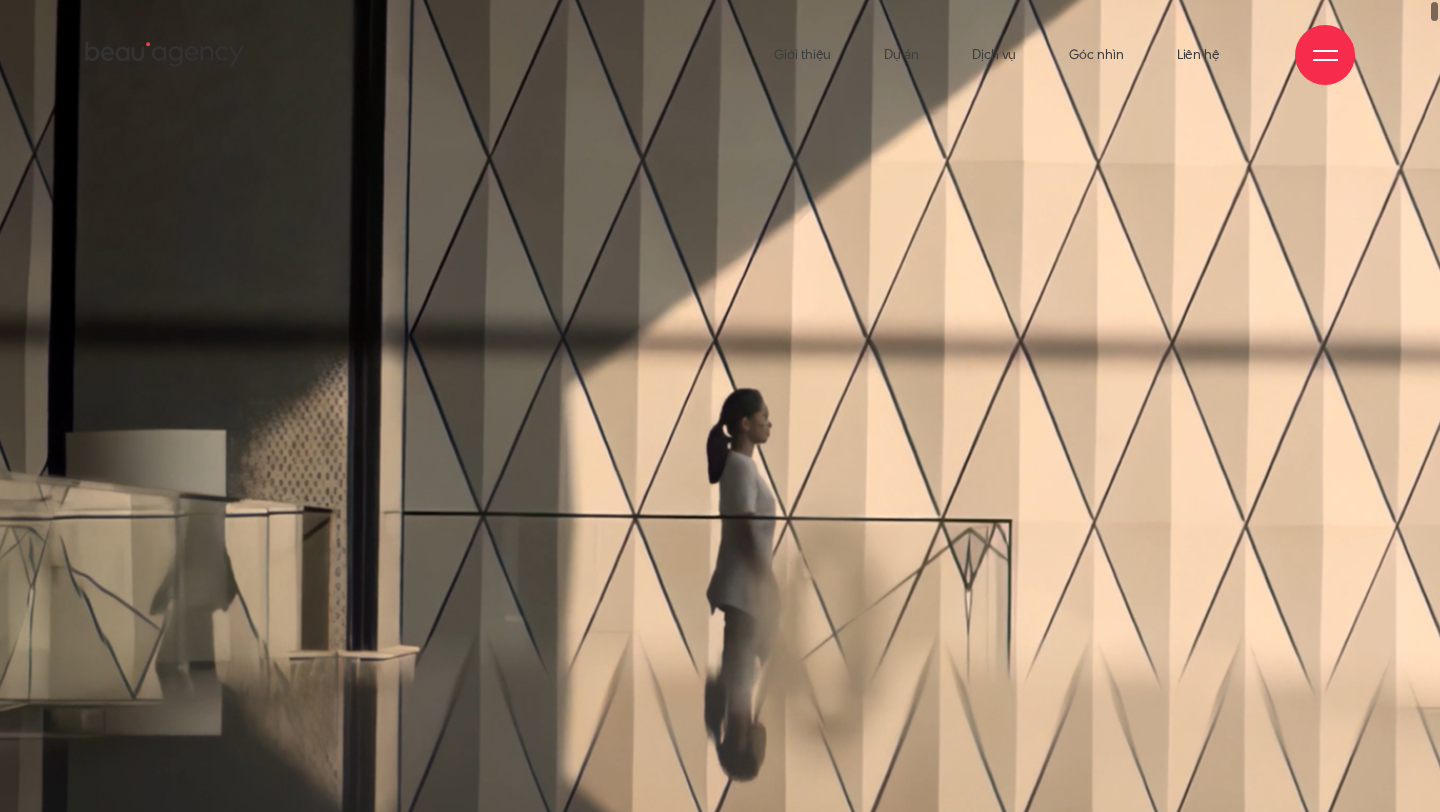 scroll, scrollTop: 0, scrollLeft: 0, axis: both 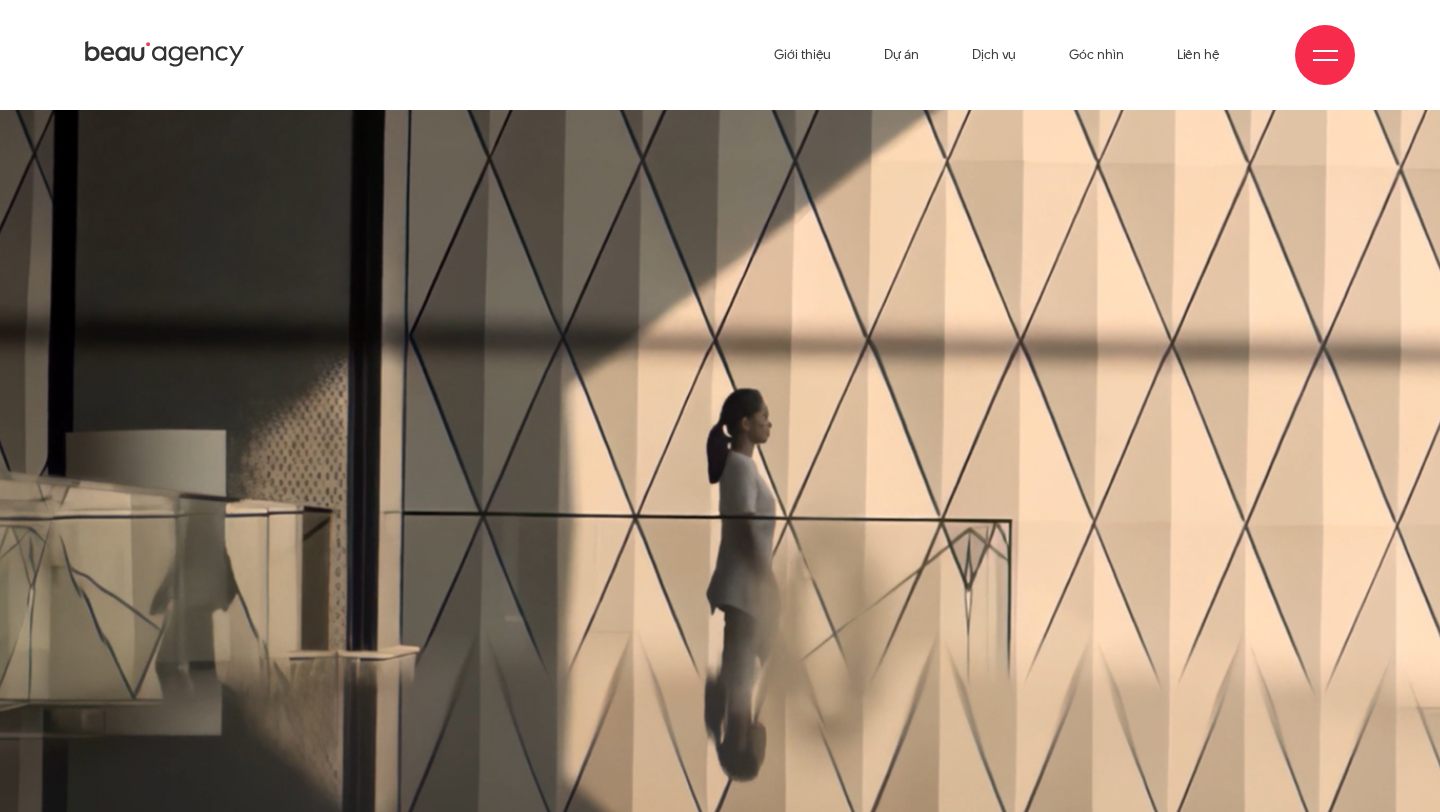 click at bounding box center (720, 421) 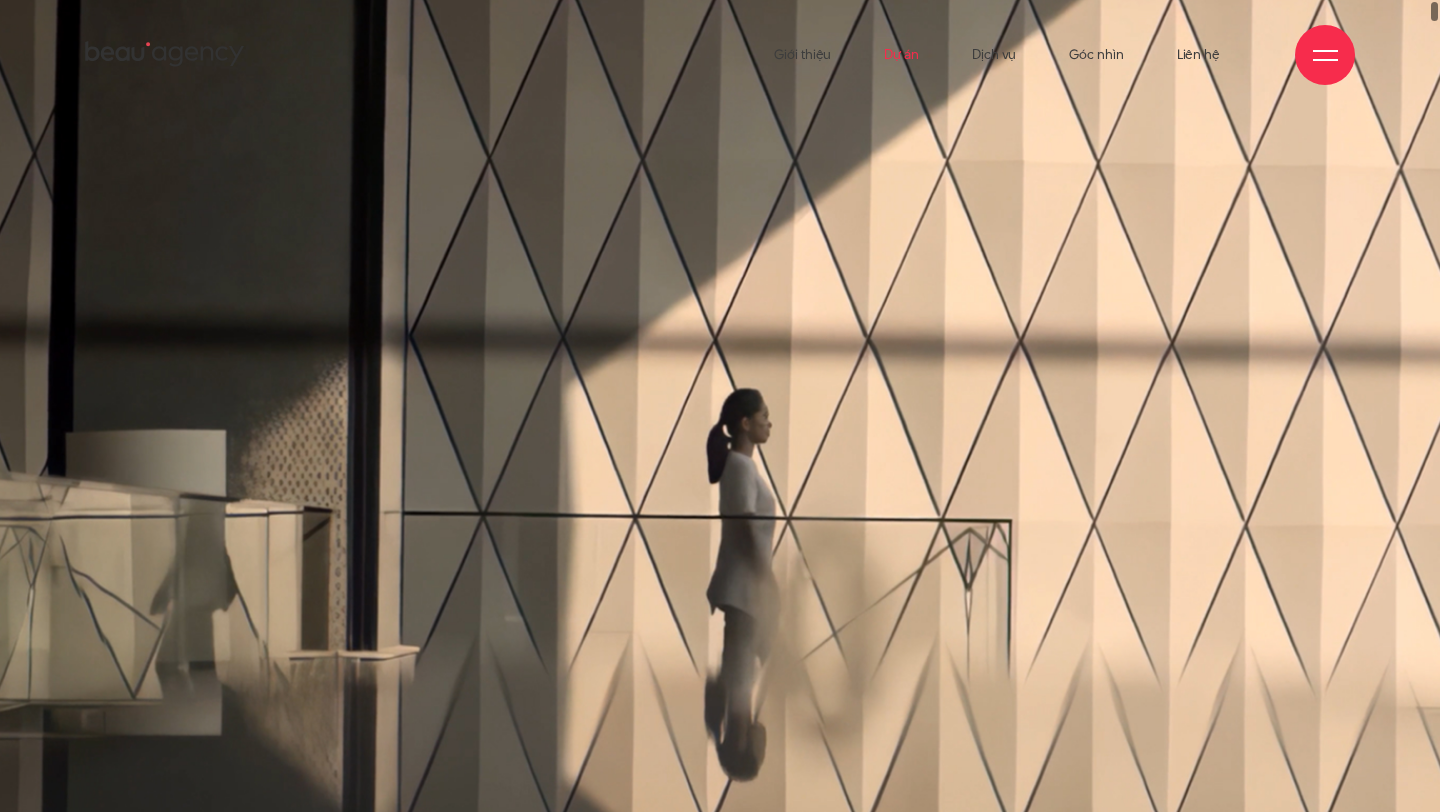 click on "Dự án" at bounding box center (901, 55) 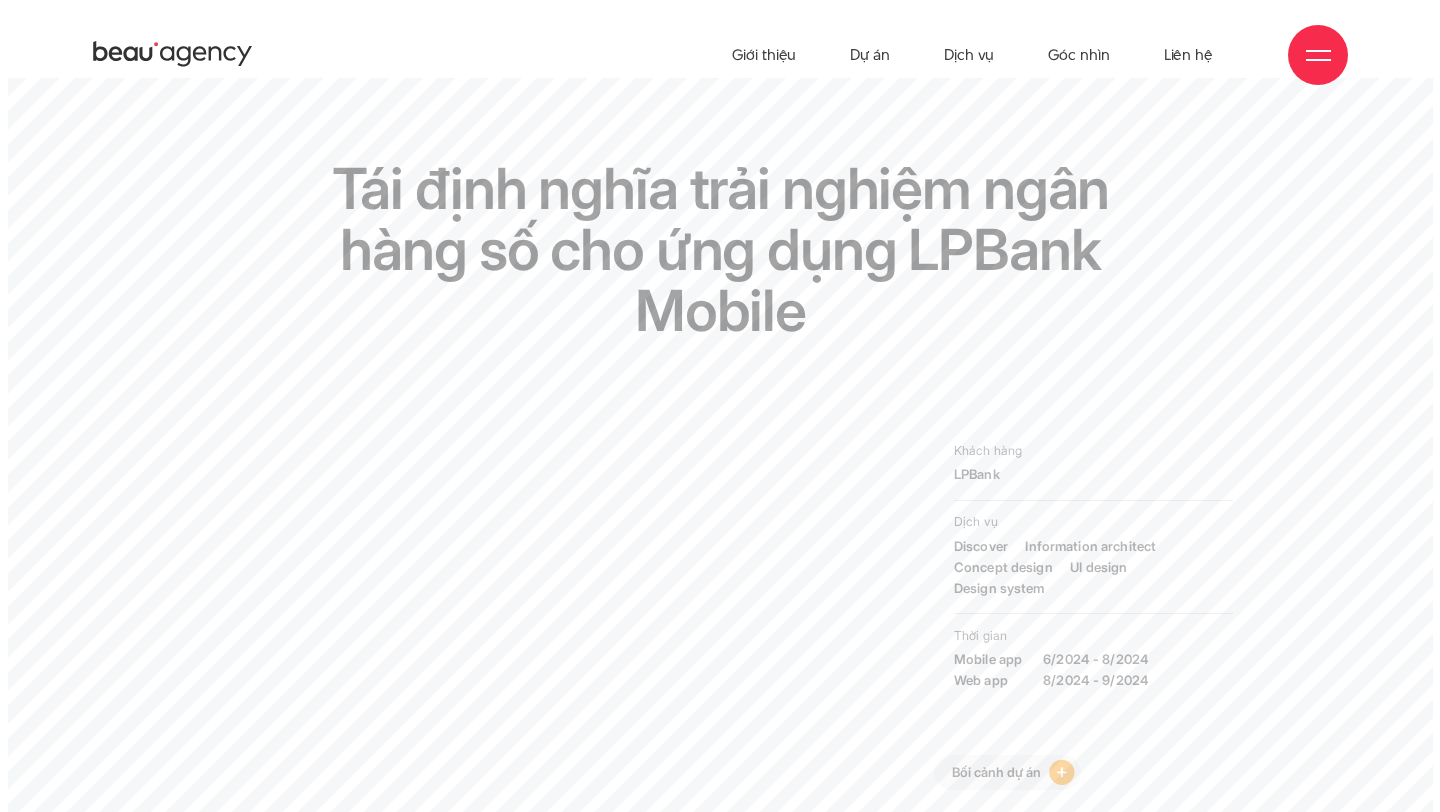 scroll, scrollTop: 0, scrollLeft: 0, axis: both 